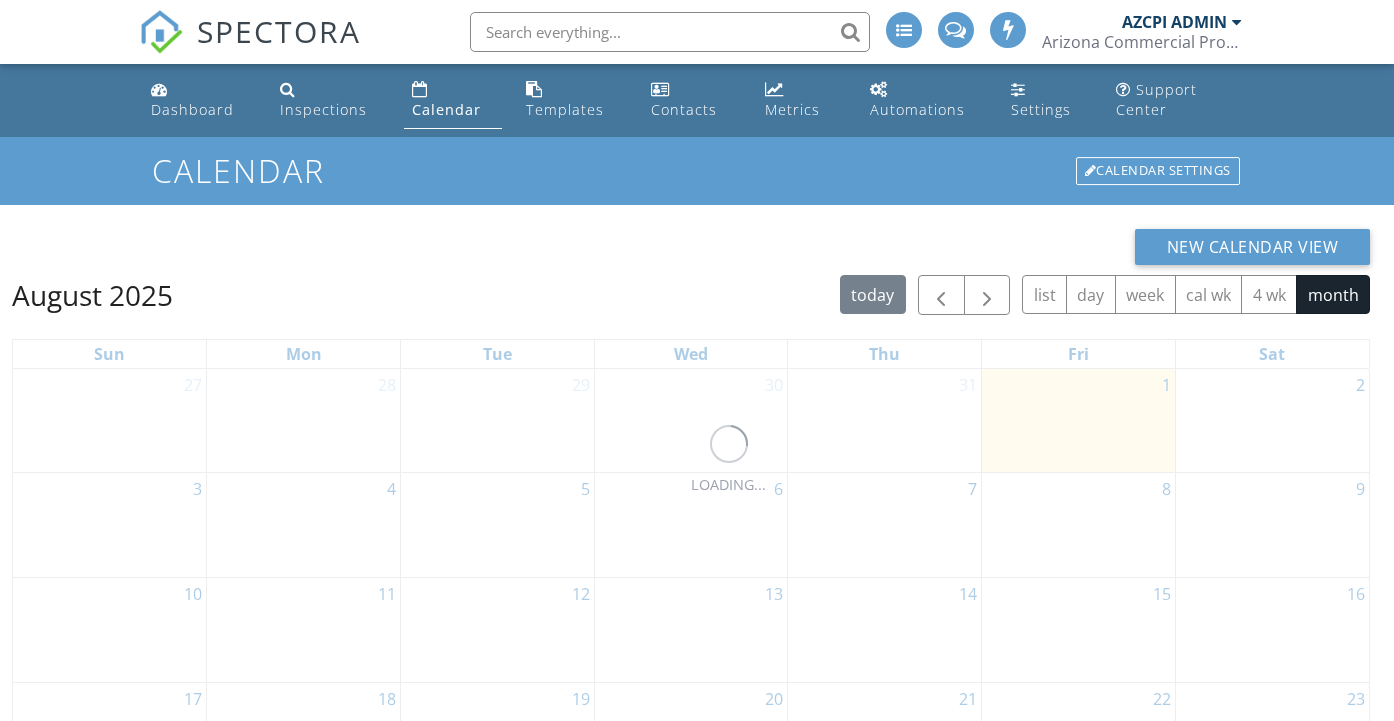 scroll, scrollTop: 0, scrollLeft: 0, axis: both 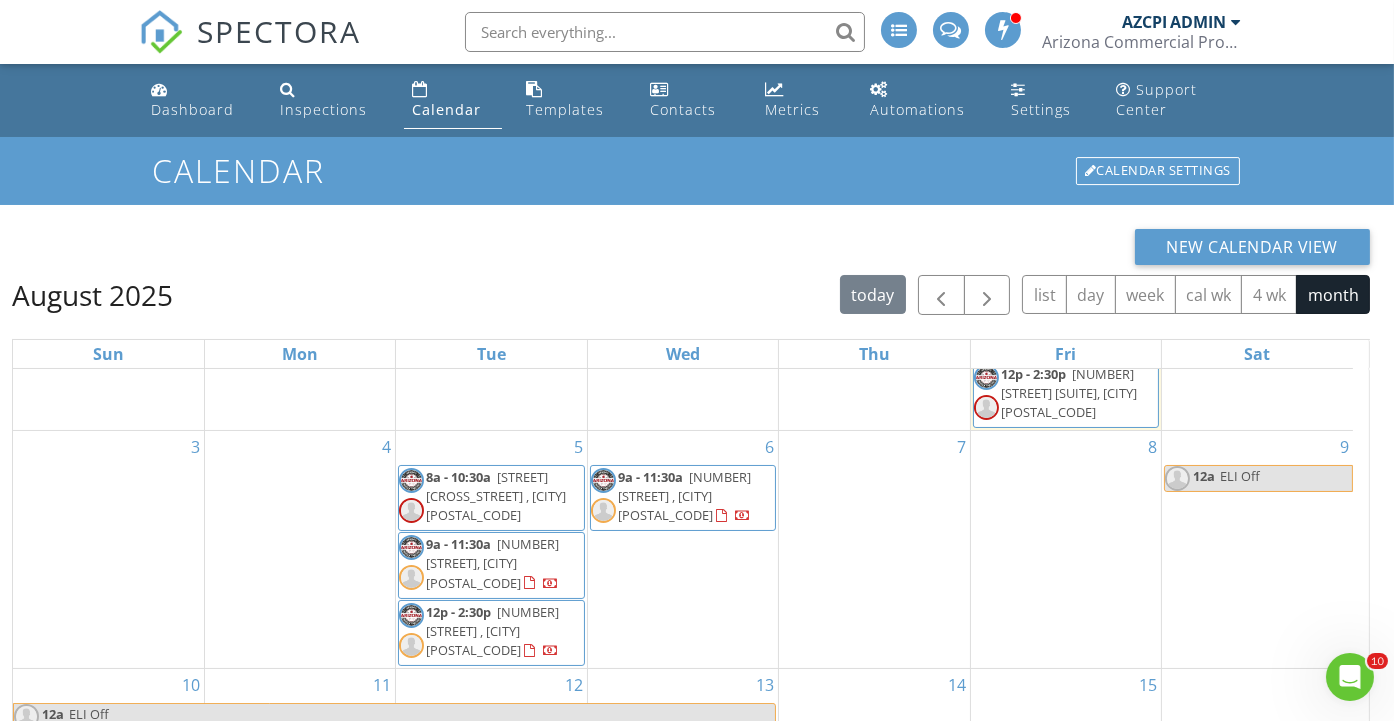 click on "3400 W Chandler Blvd, Chandler 85226" at bounding box center [492, 563] 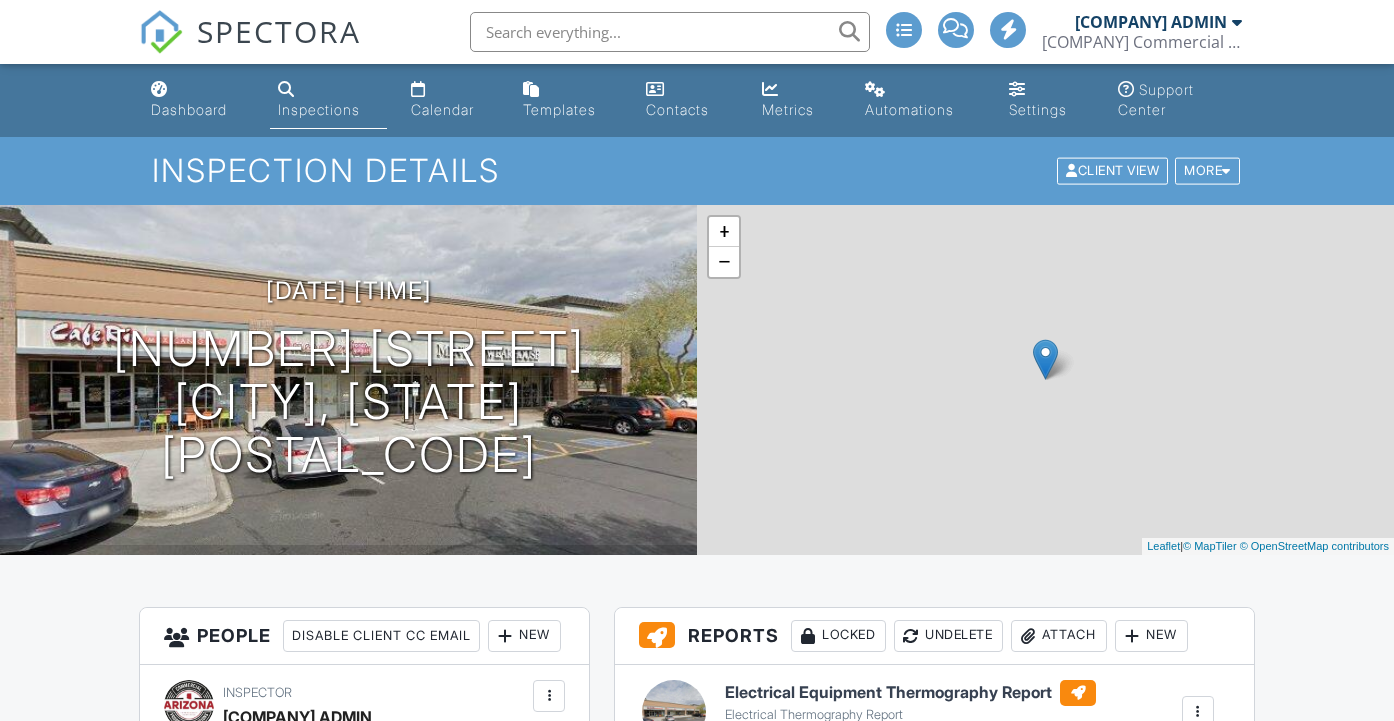 scroll, scrollTop: 0, scrollLeft: 0, axis: both 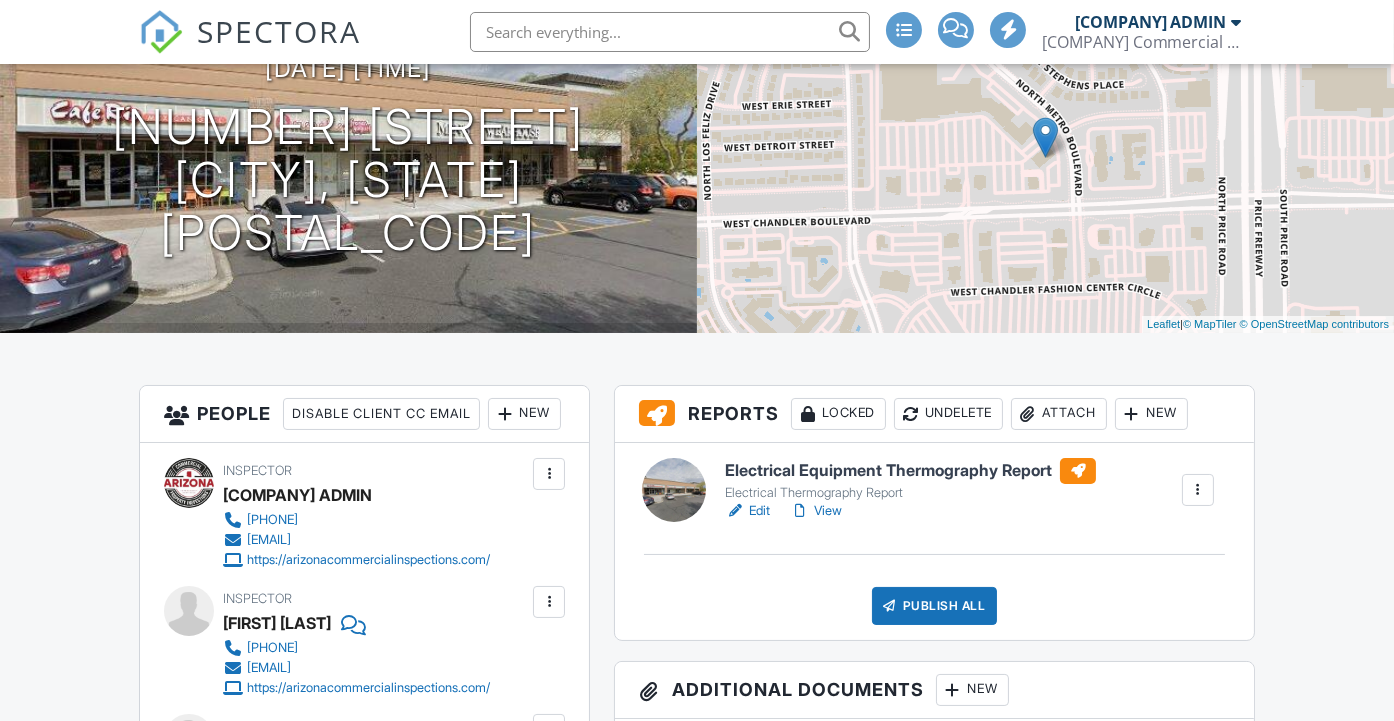 click on "Electrical Equipment Thermography Report" at bounding box center [910, 471] 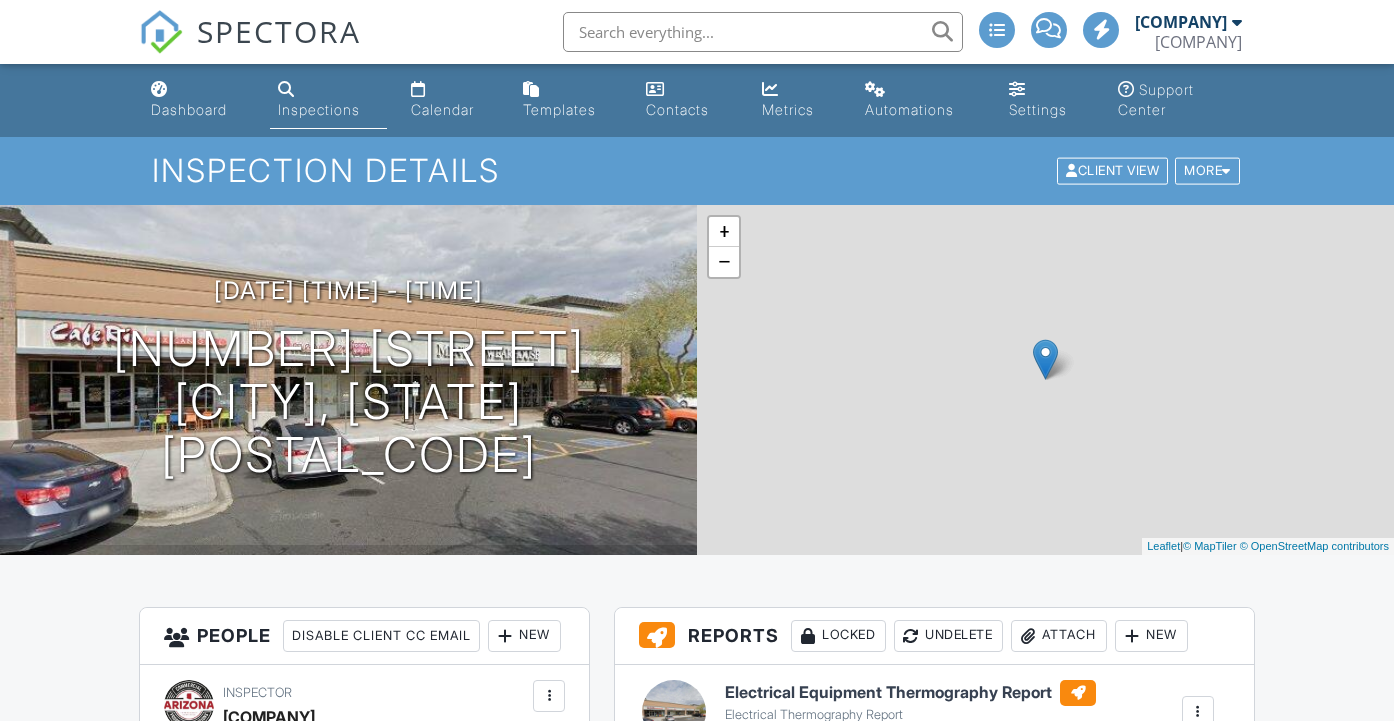 scroll, scrollTop: 0, scrollLeft: 0, axis: both 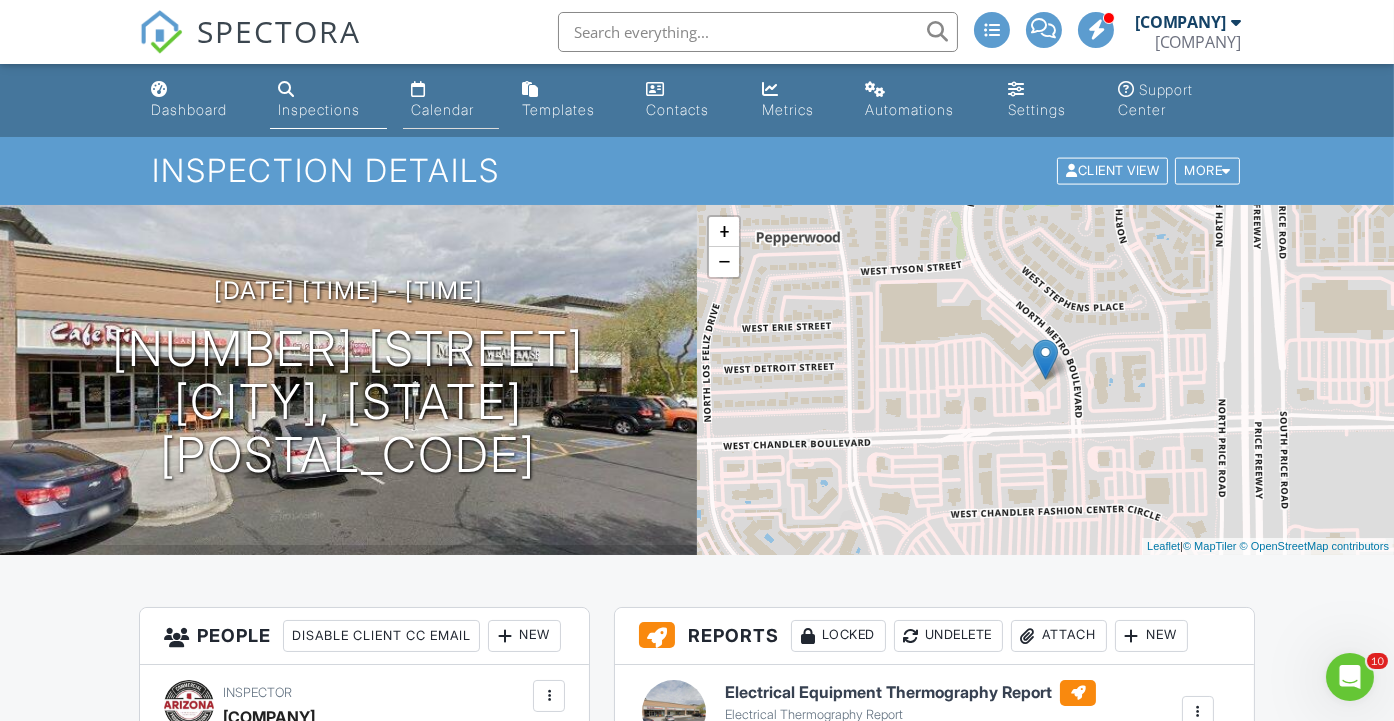 click on "Calendar" at bounding box center [442, 109] 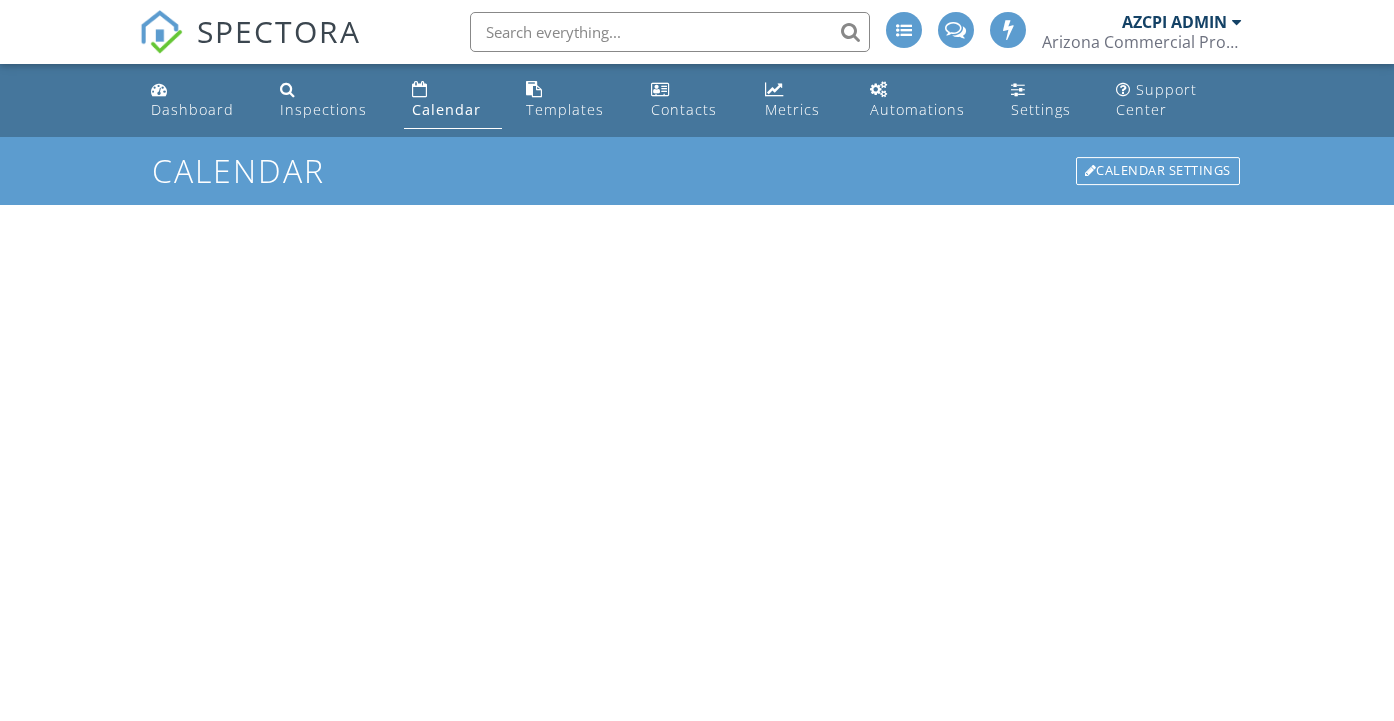 scroll, scrollTop: 0, scrollLeft: 0, axis: both 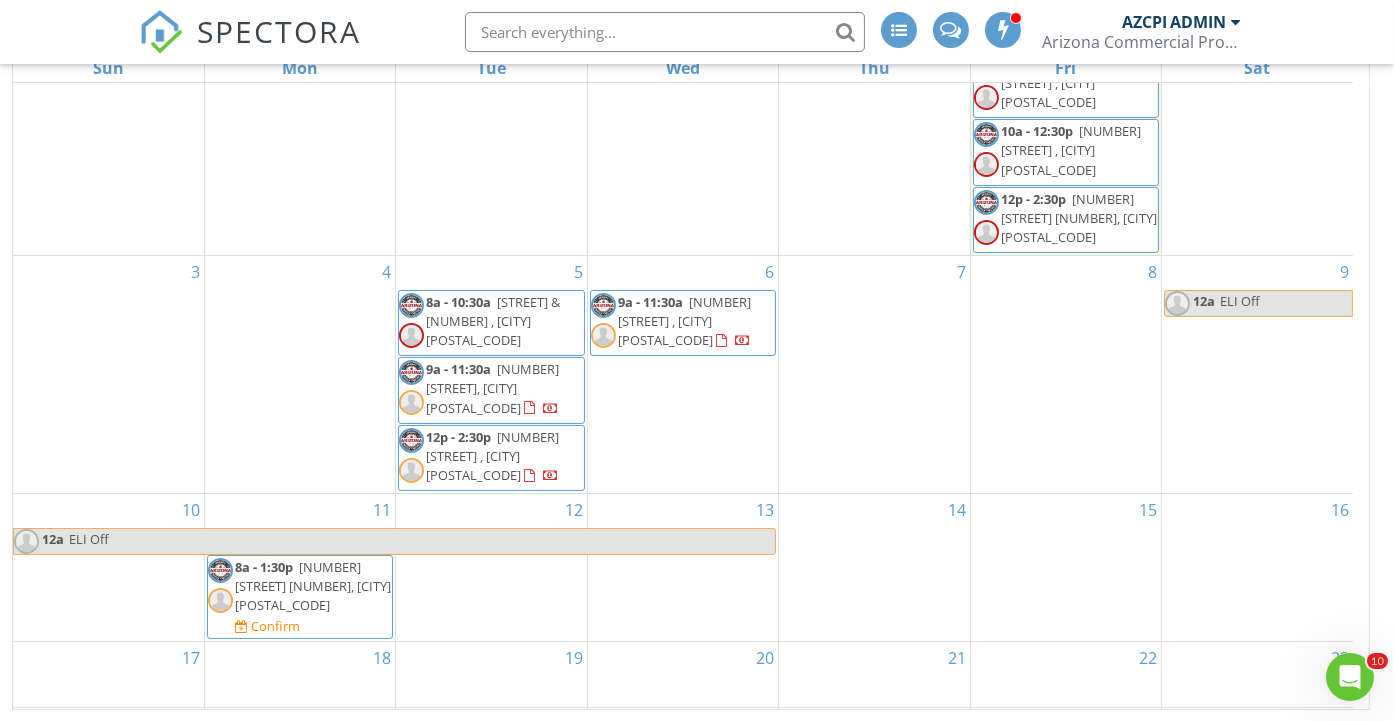 click on "ELI Off" at bounding box center [421, 541] 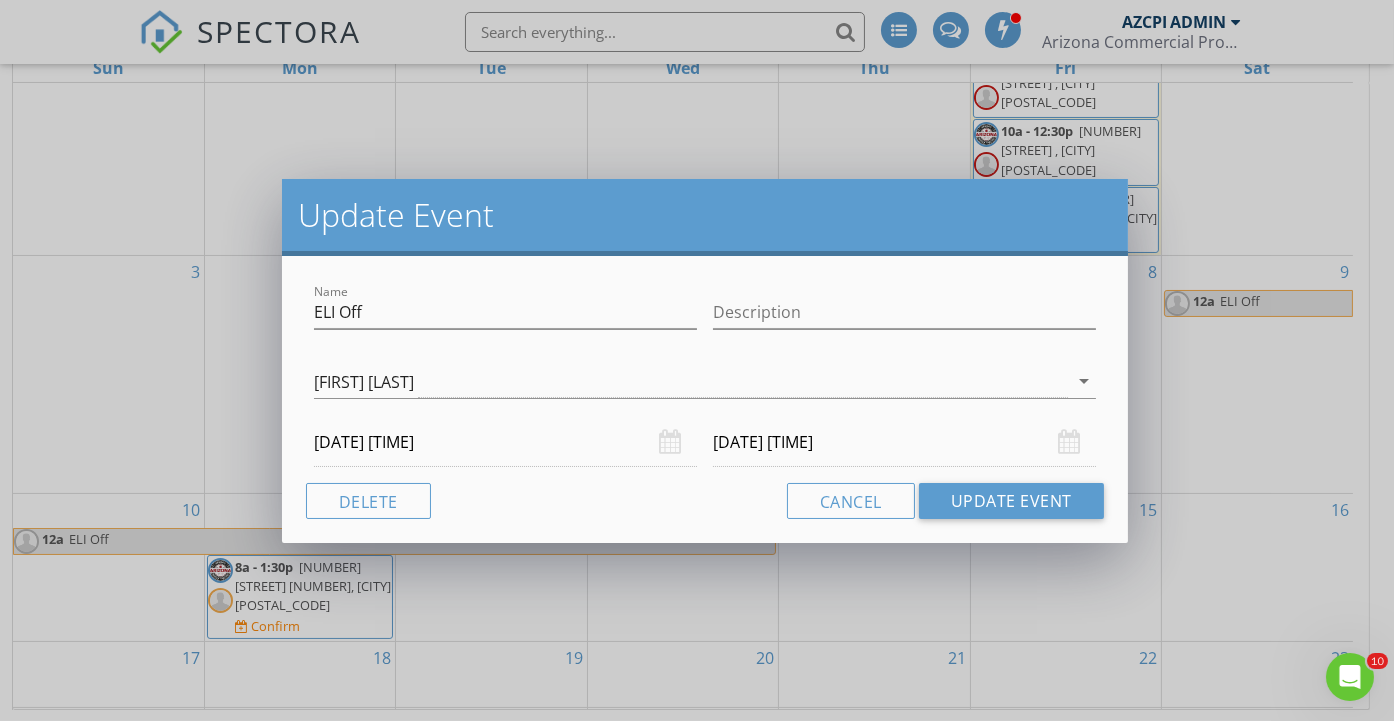 click on "08/14/2025 12:00 AM" at bounding box center [904, 442] 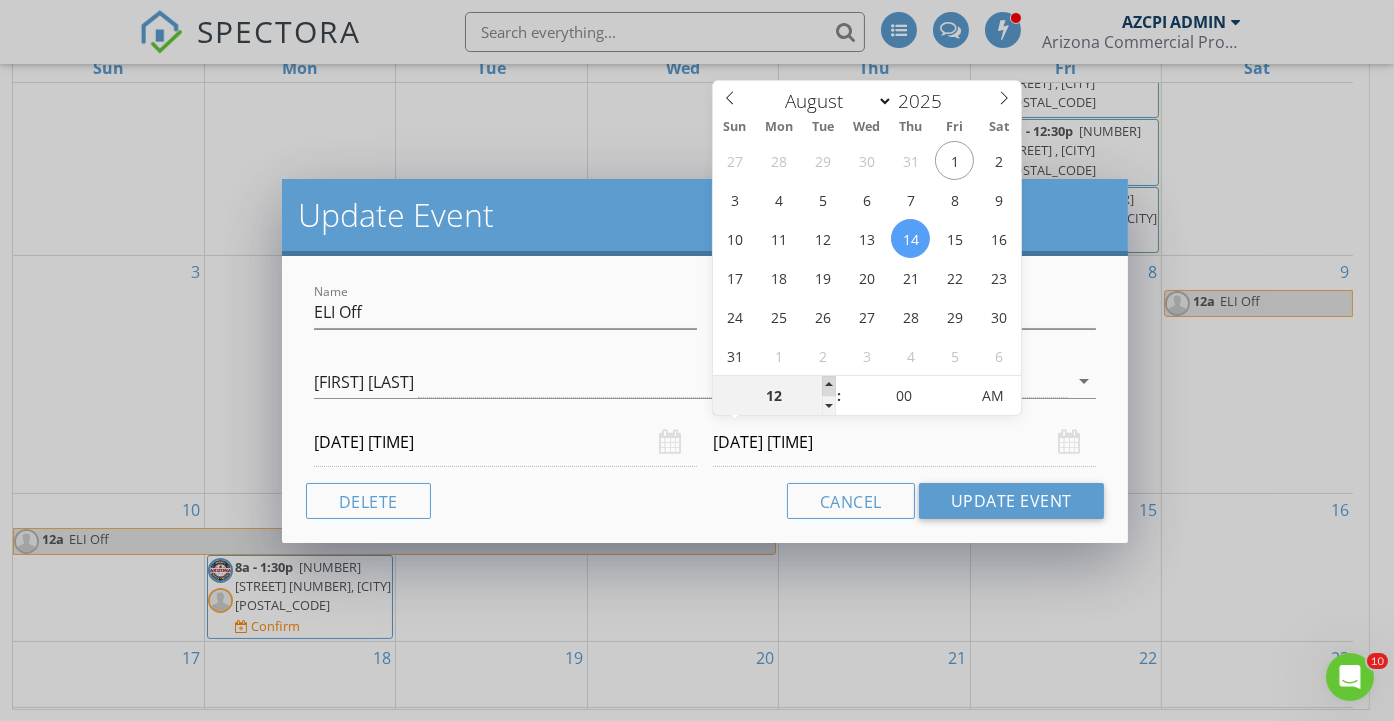 type on "01" 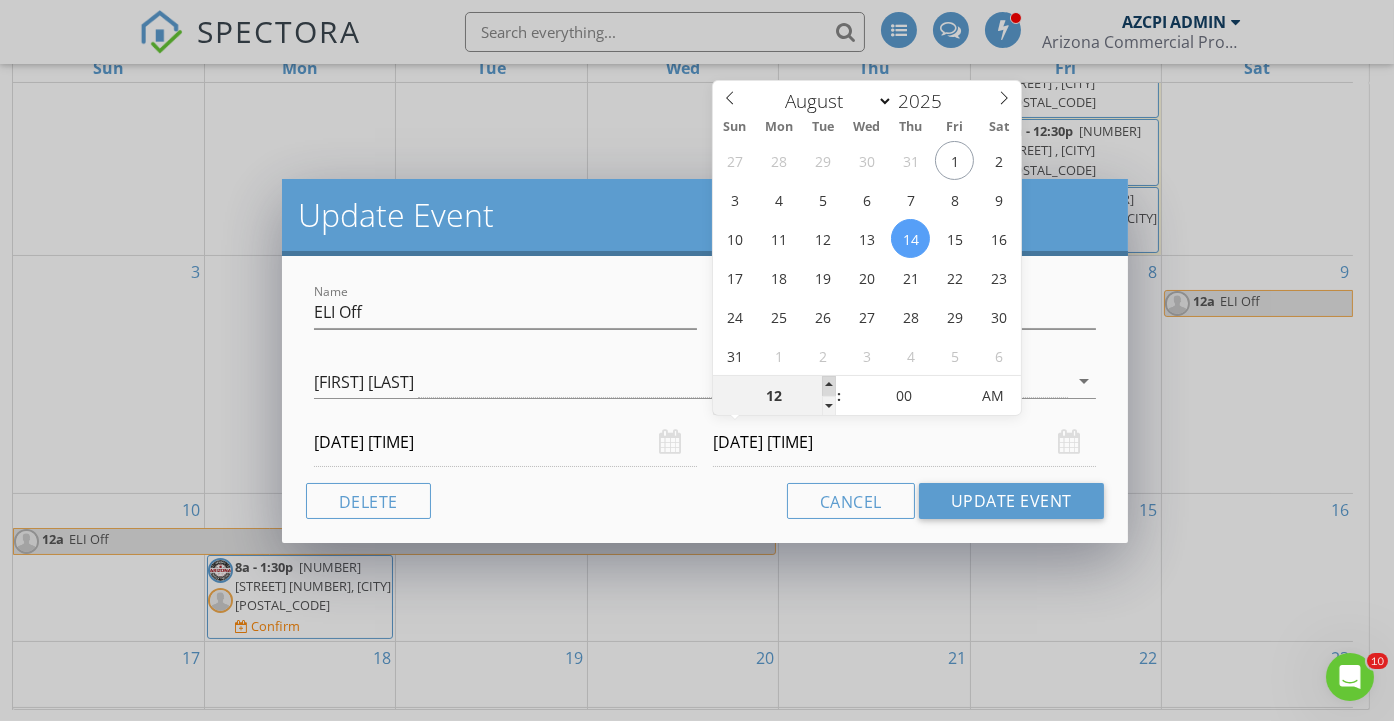 type on "08/14/2025 1:00 AM" 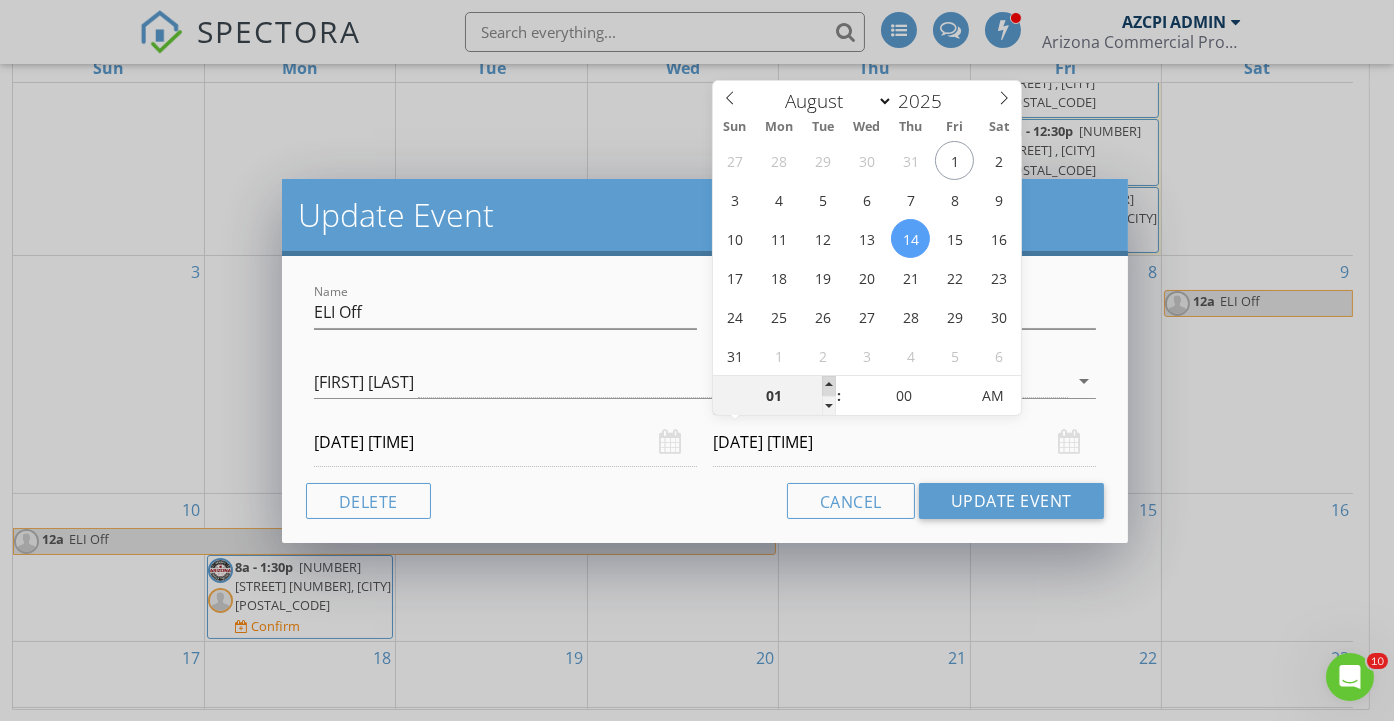 click at bounding box center (829, 386) 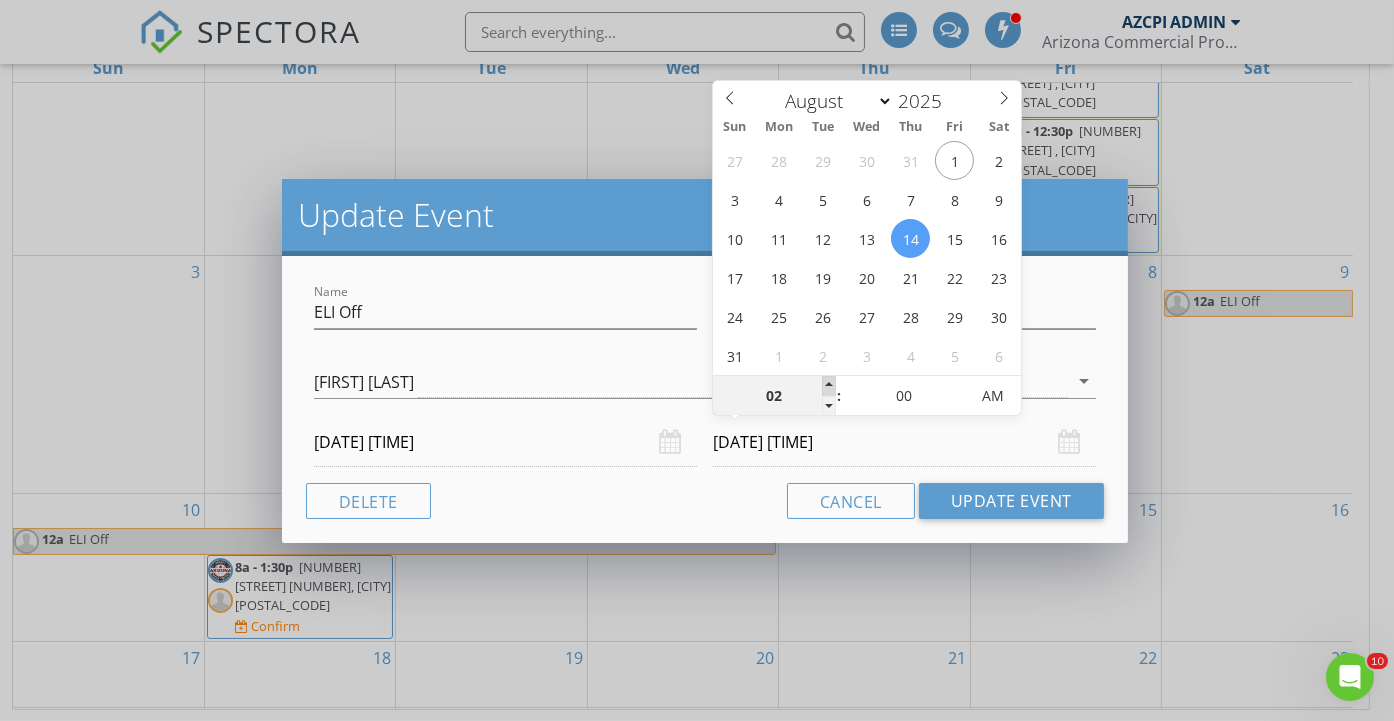click at bounding box center (829, 386) 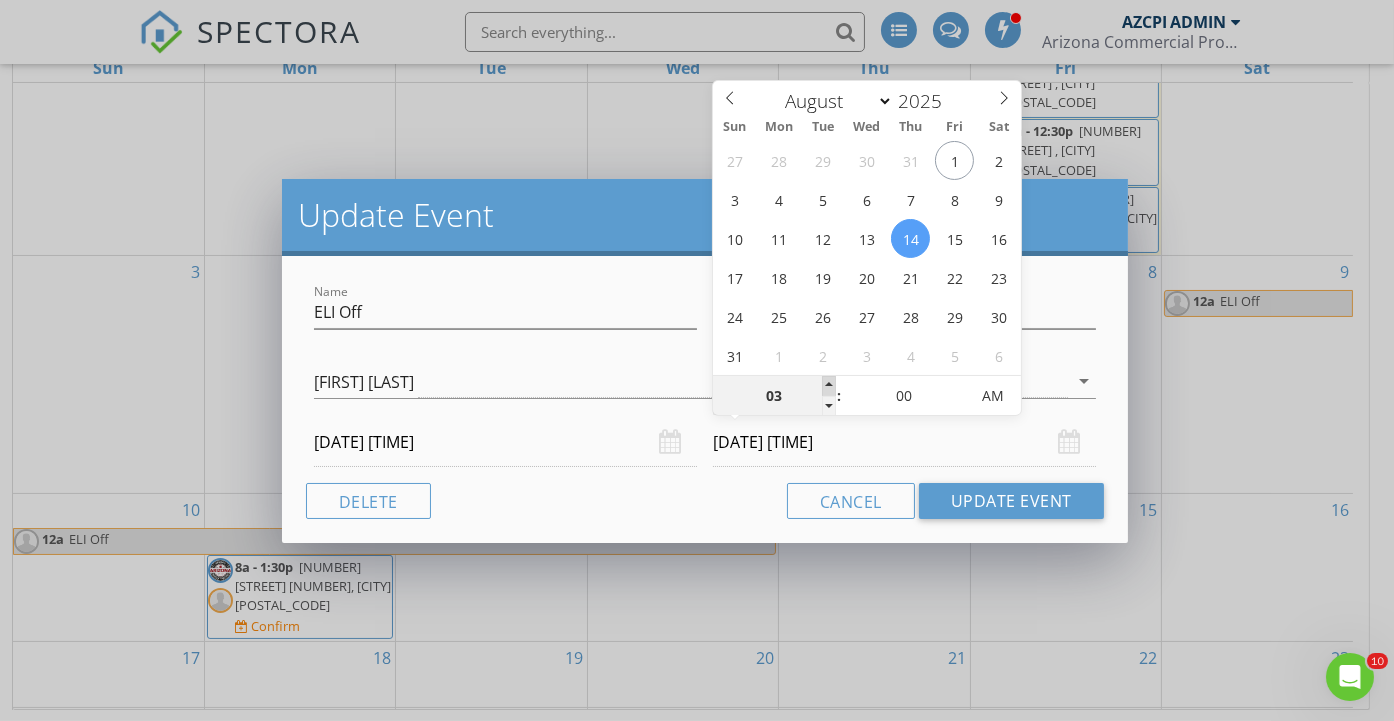 click at bounding box center [829, 386] 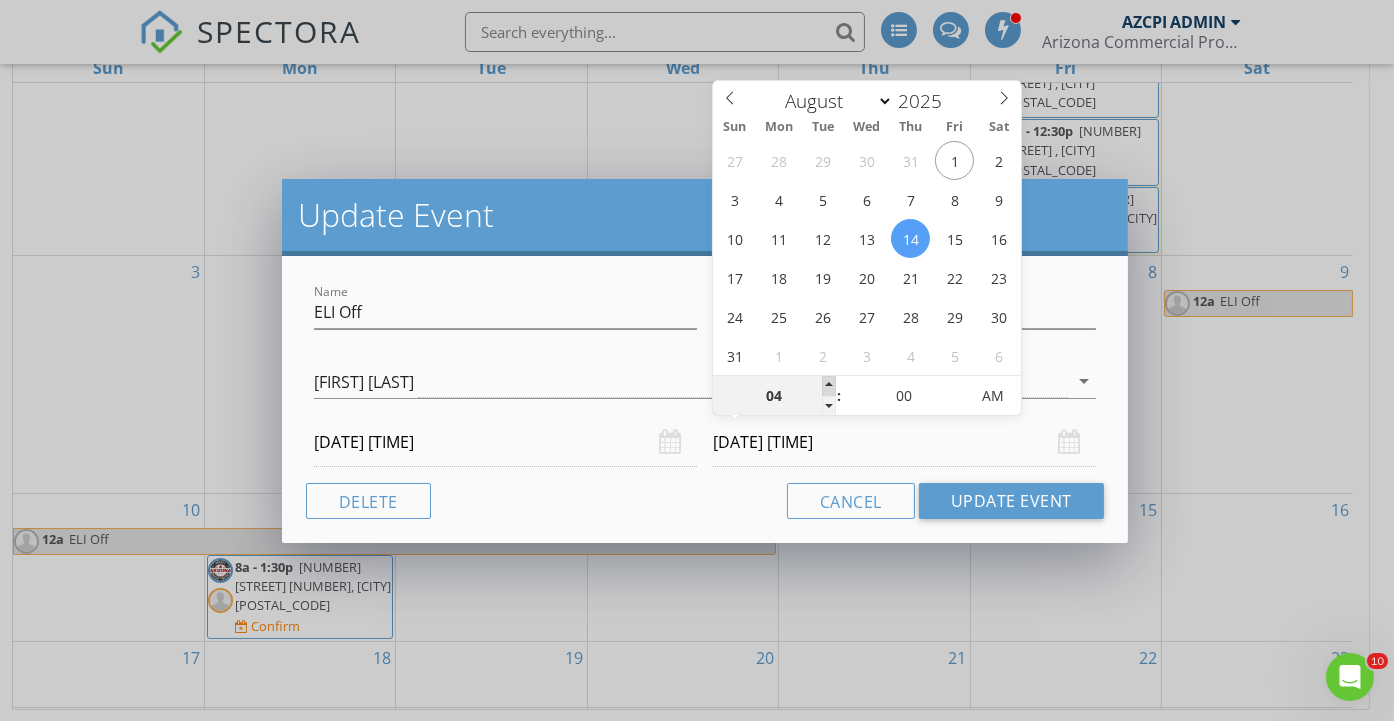 type on "08/14/2025 4:00 AM" 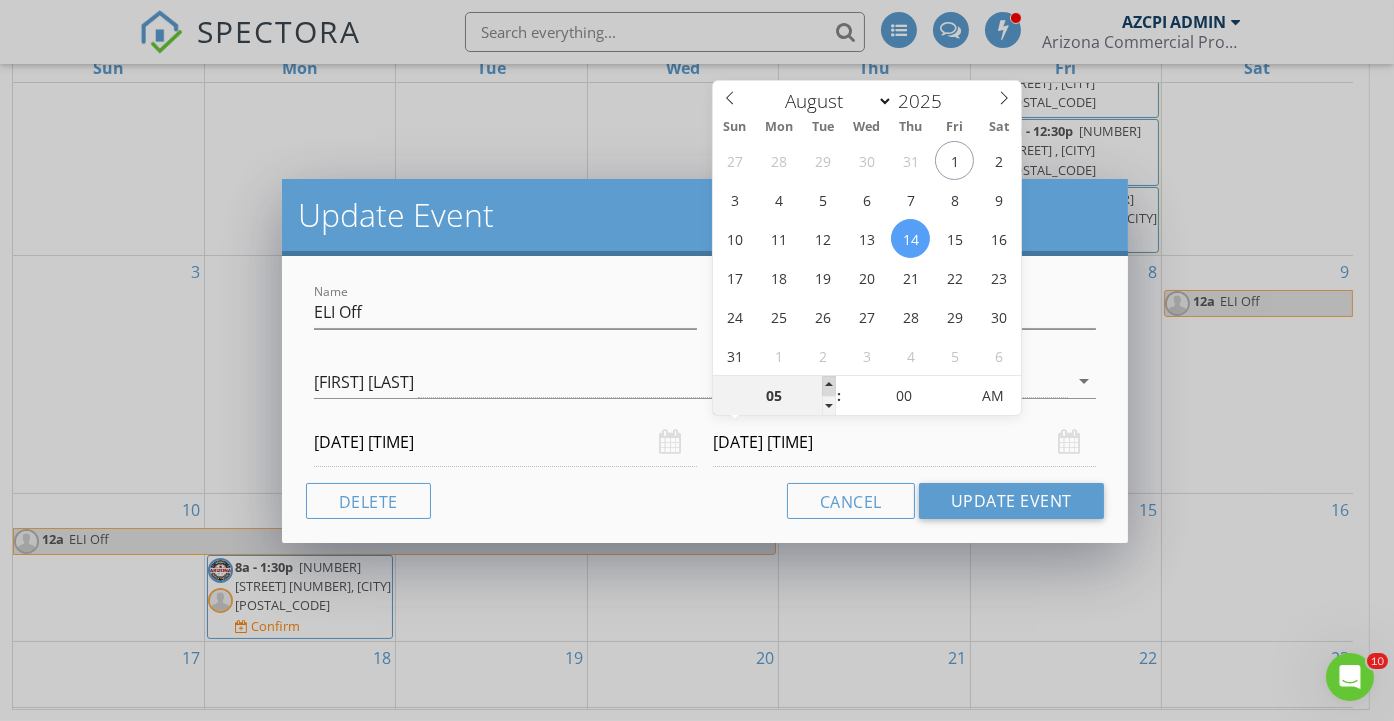 click at bounding box center (829, 386) 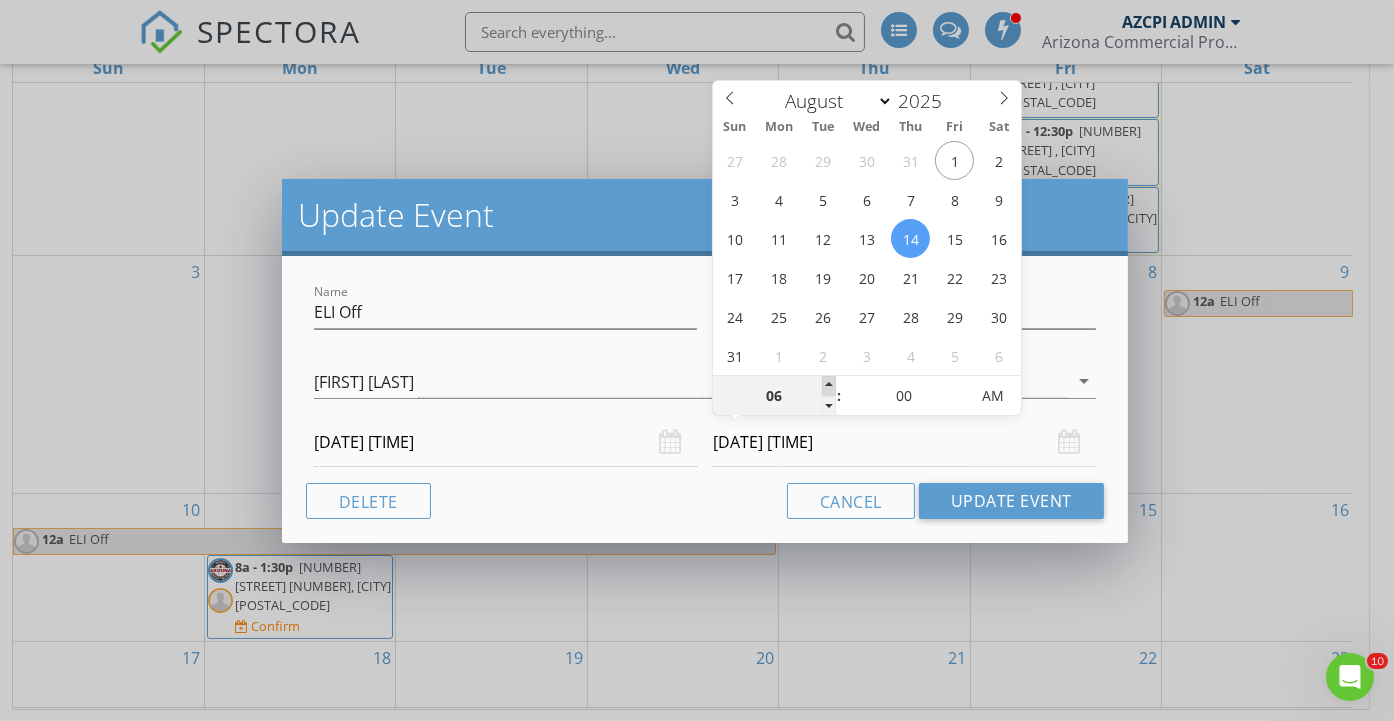 click at bounding box center [829, 386] 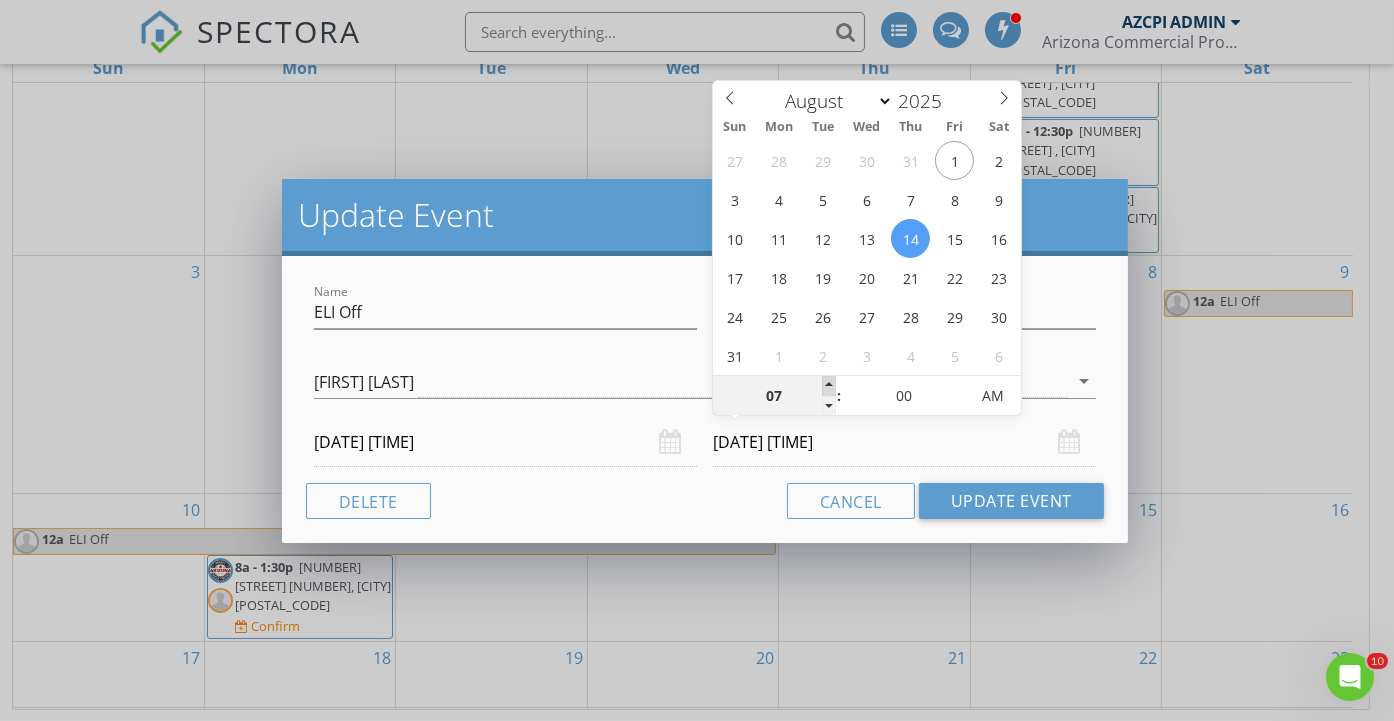 click at bounding box center (829, 386) 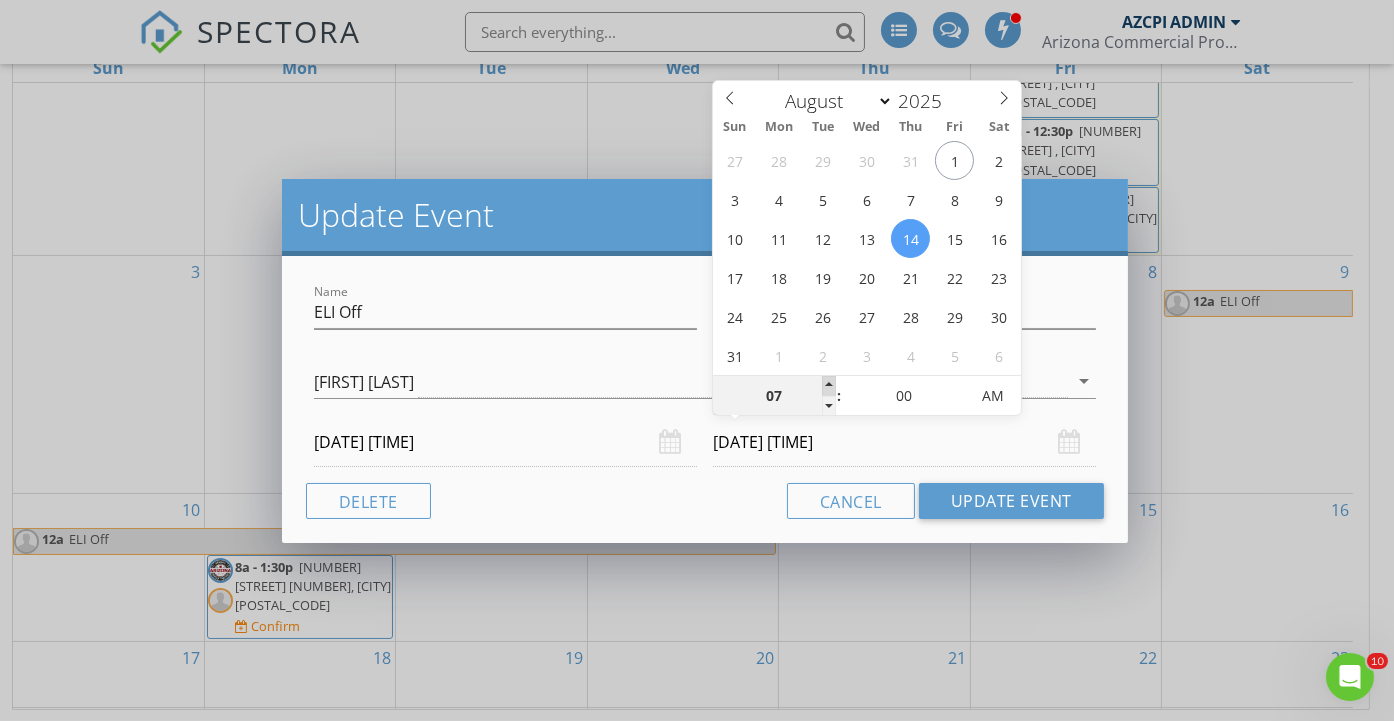 type on "08" 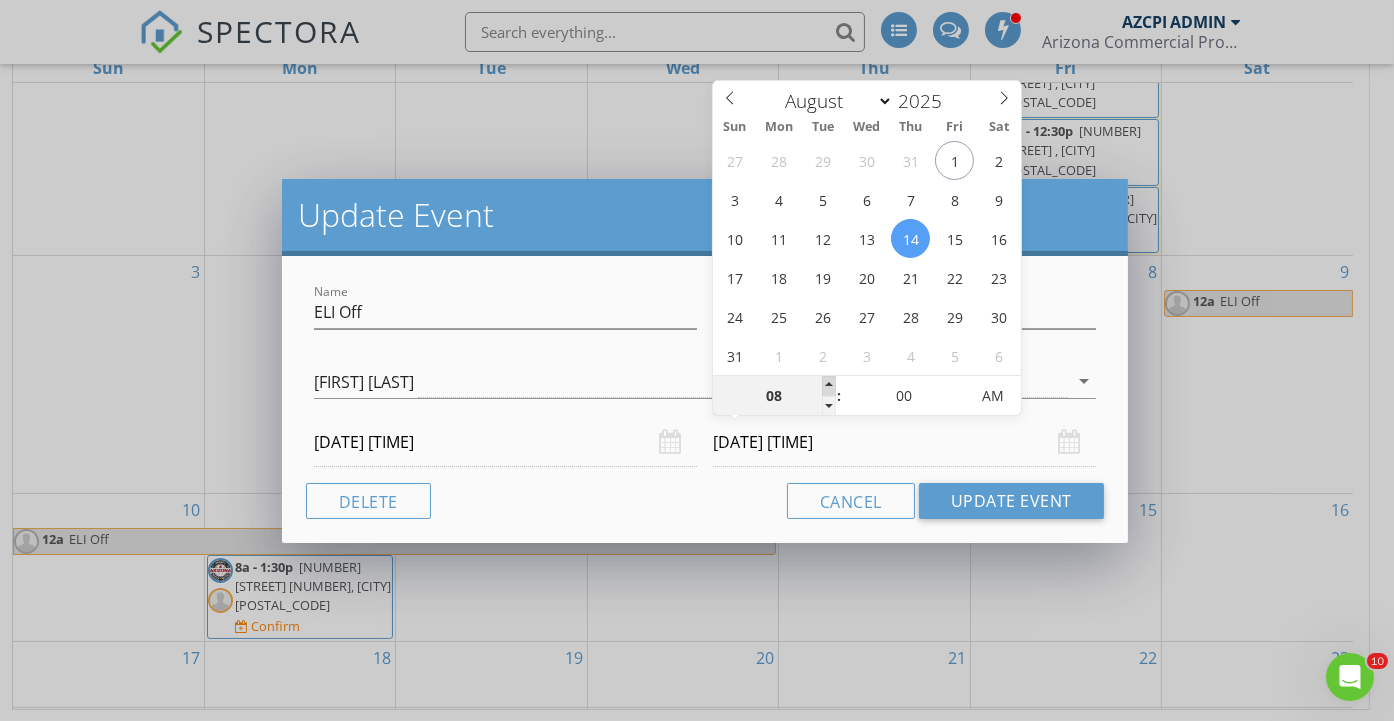click at bounding box center (829, 386) 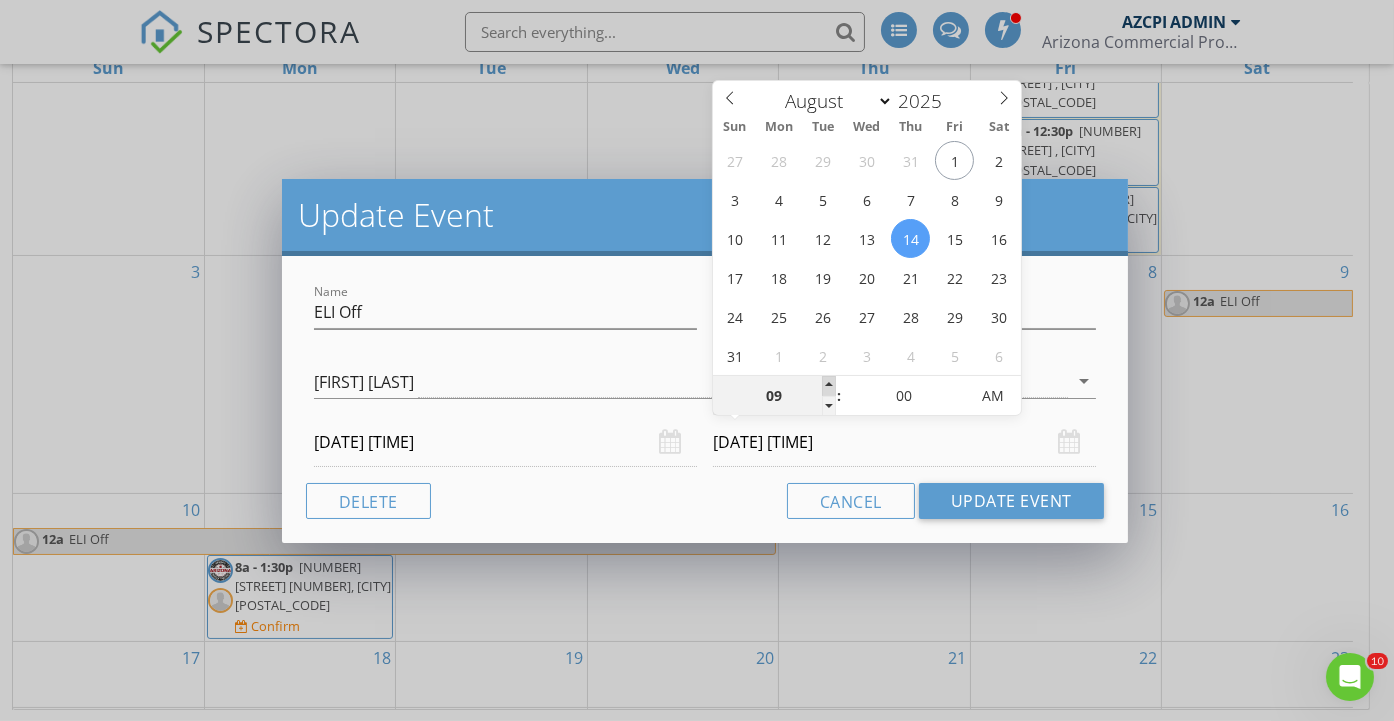 click at bounding box center (829, 386) 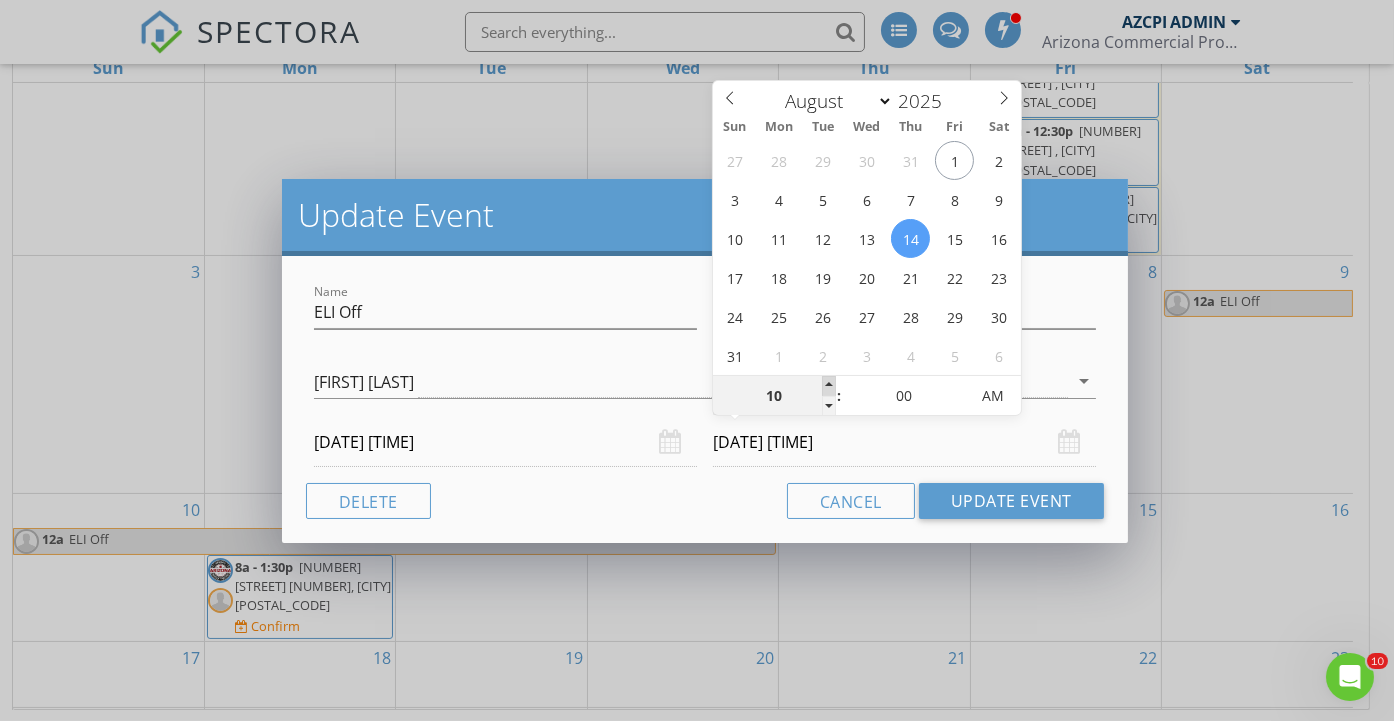 click at bounding box center (829, 386) 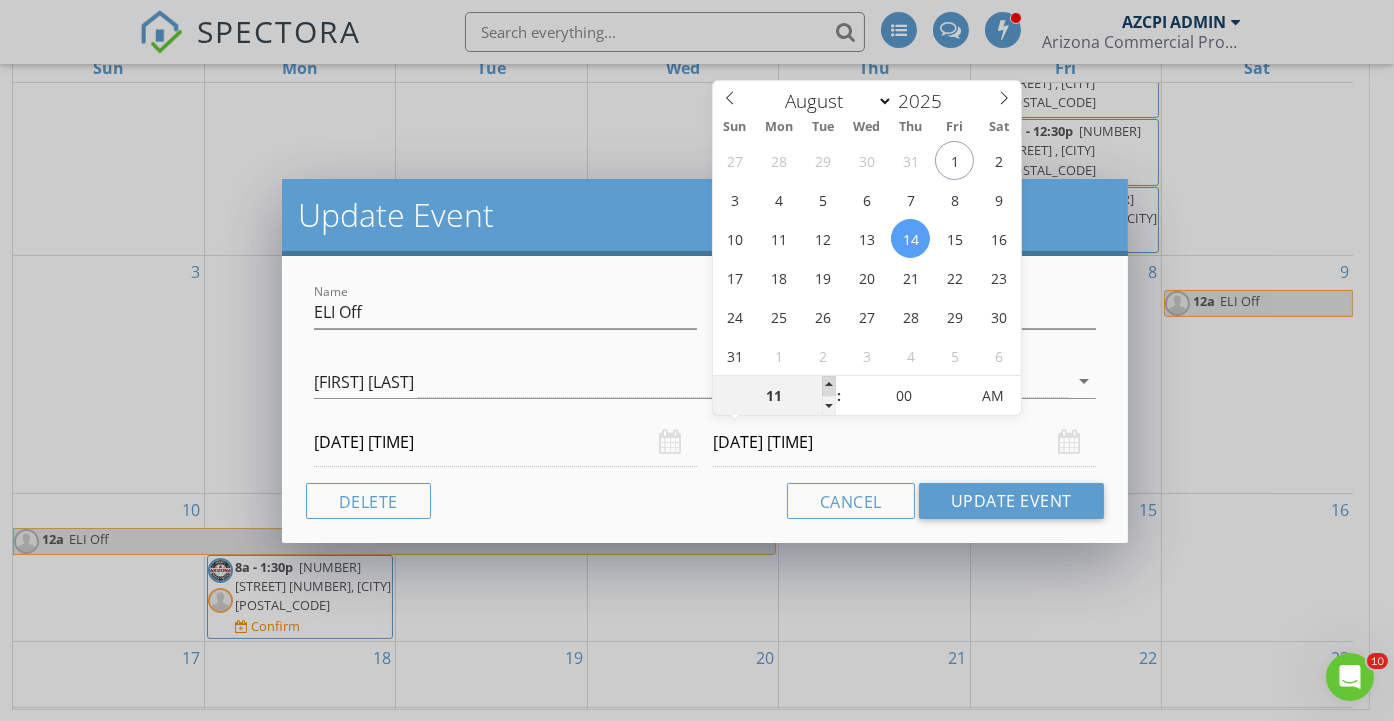 click at bounding box center [829, 386] 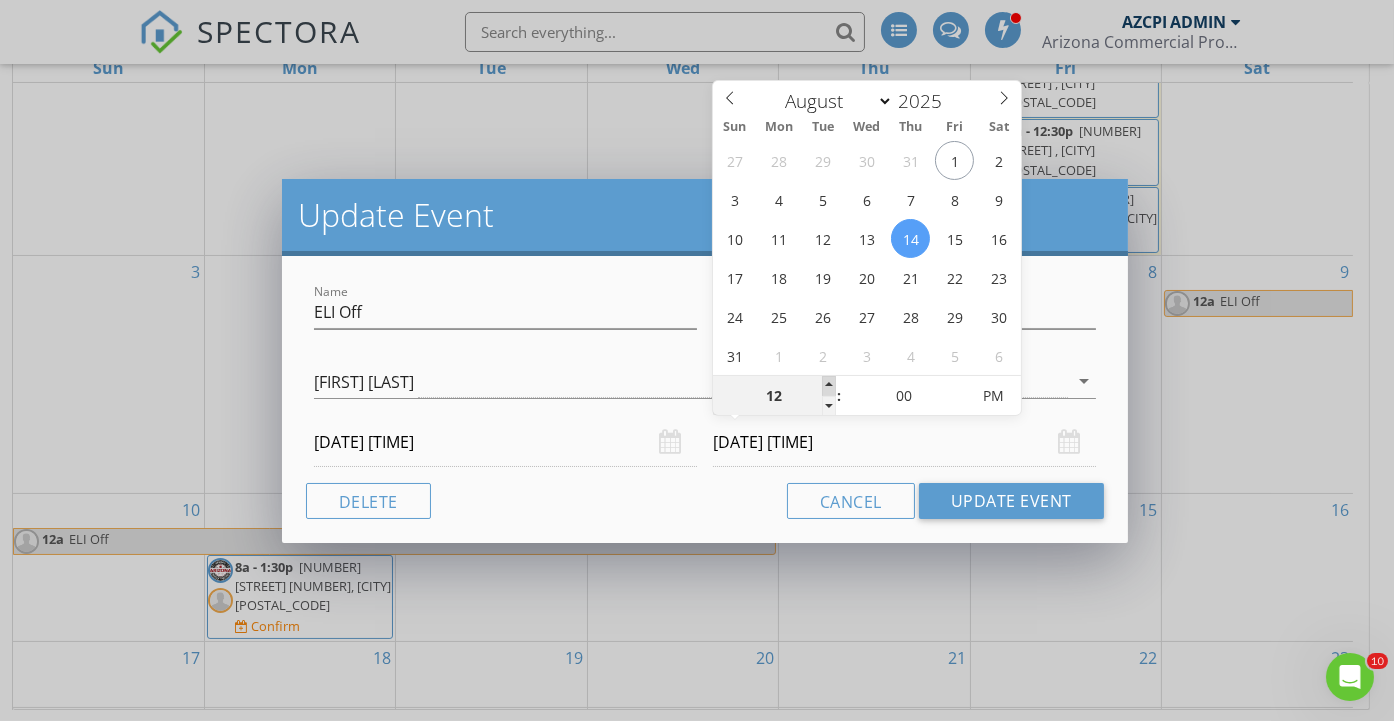 click at bounding box center [829, 386] 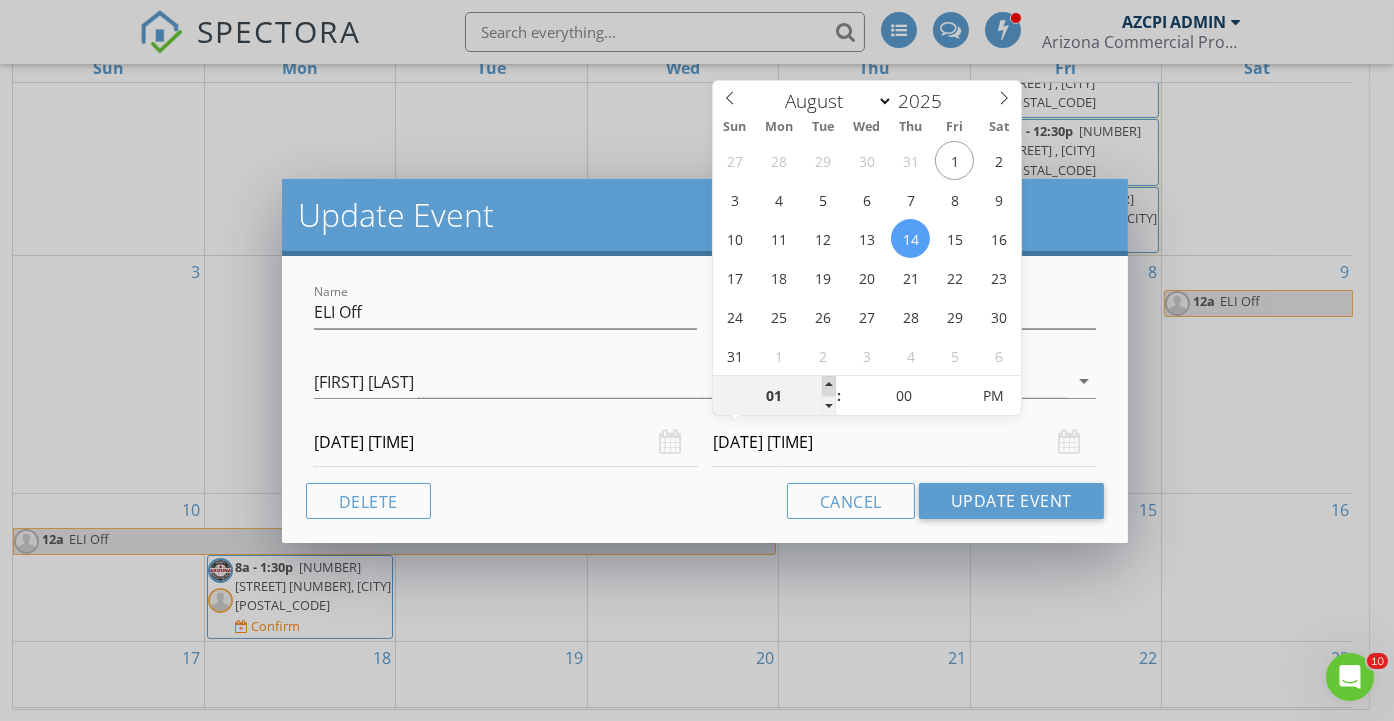 click at bounding box center (829, 386) 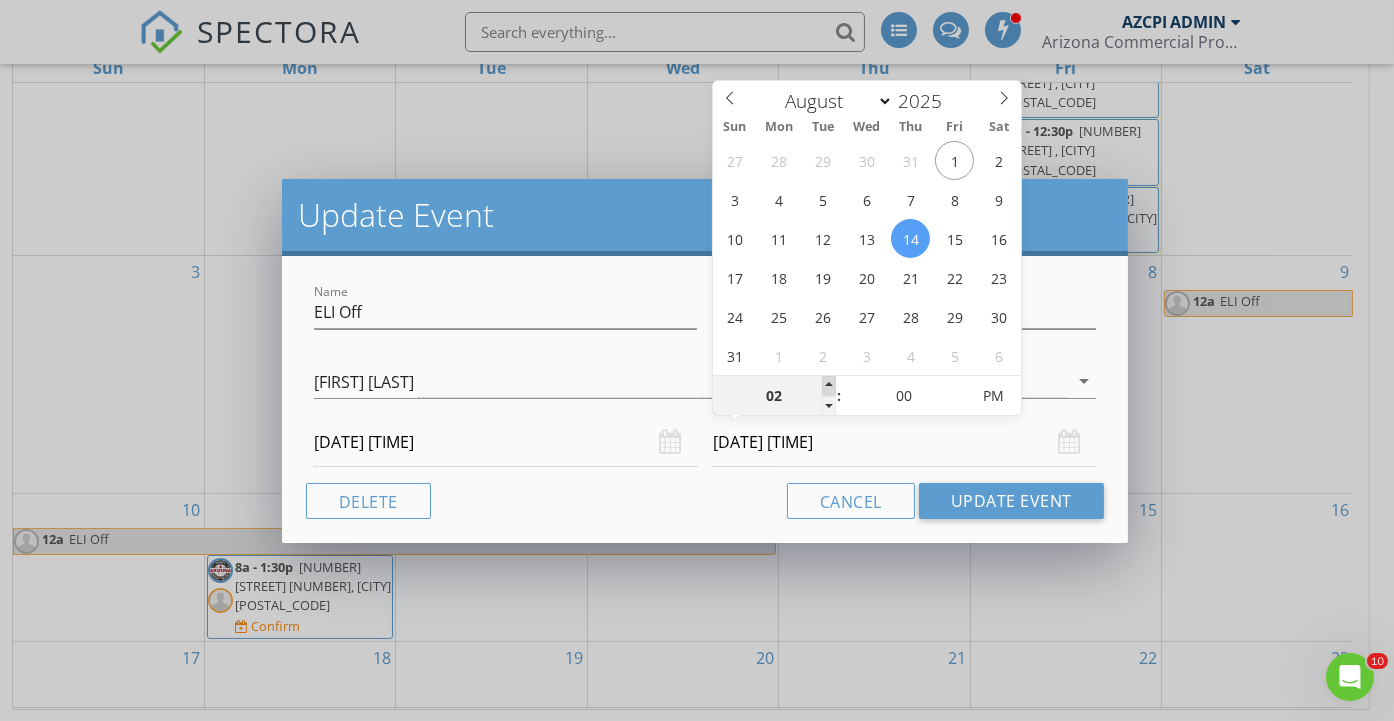 click at bounding box center (829, 386) 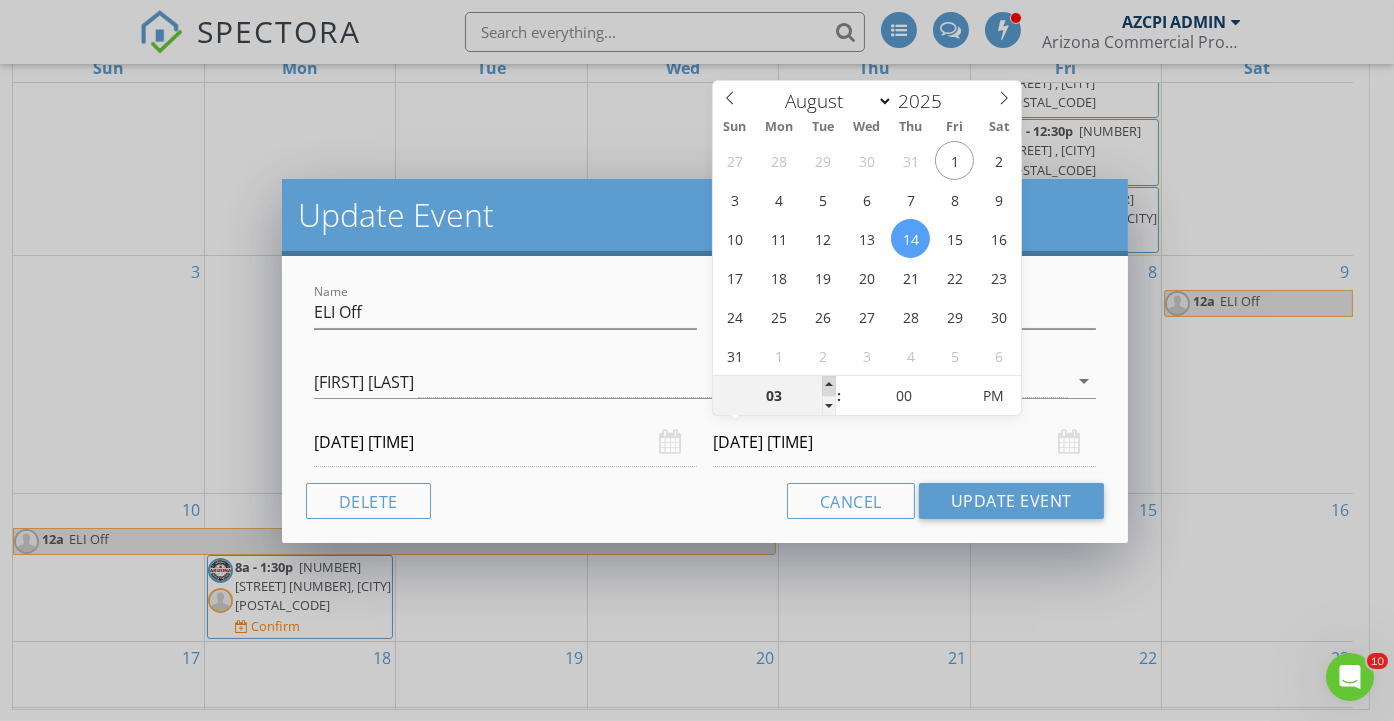 click at bounding box center [829, 386] 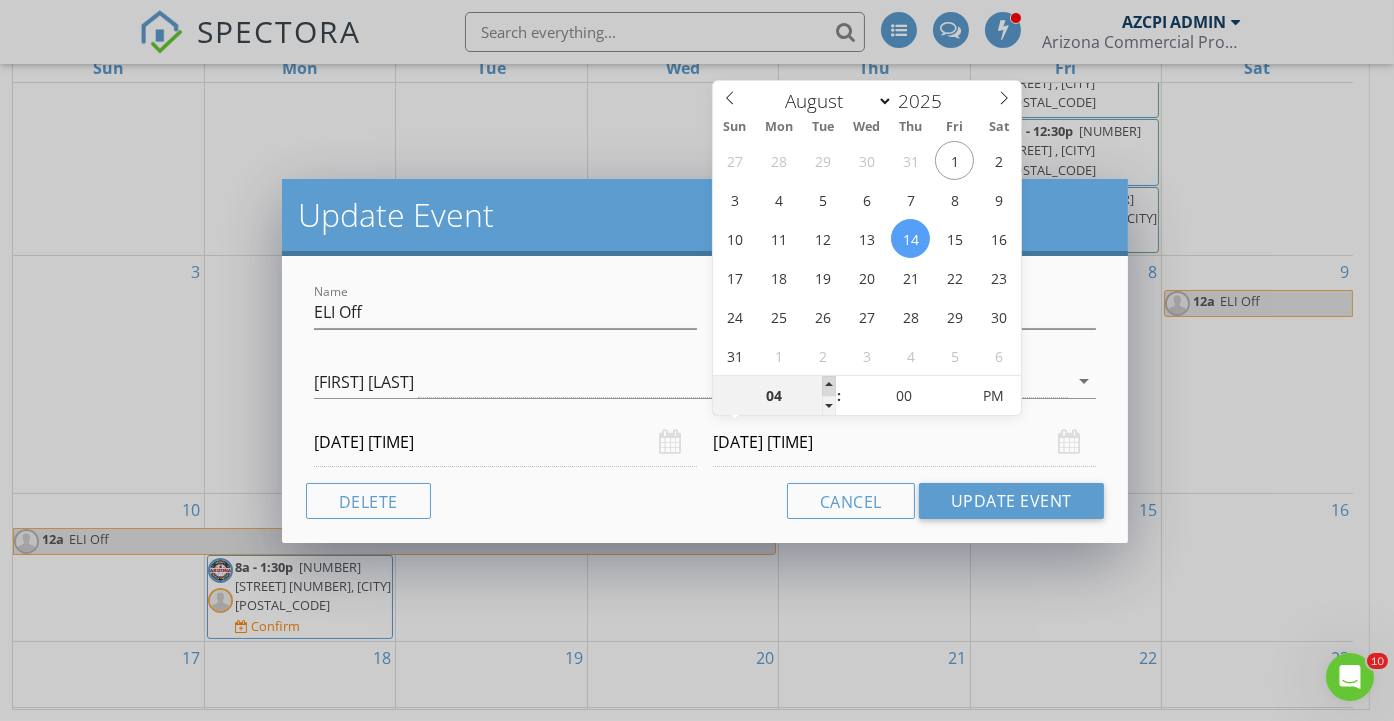 type on "08/14/2025 4:00 PM" 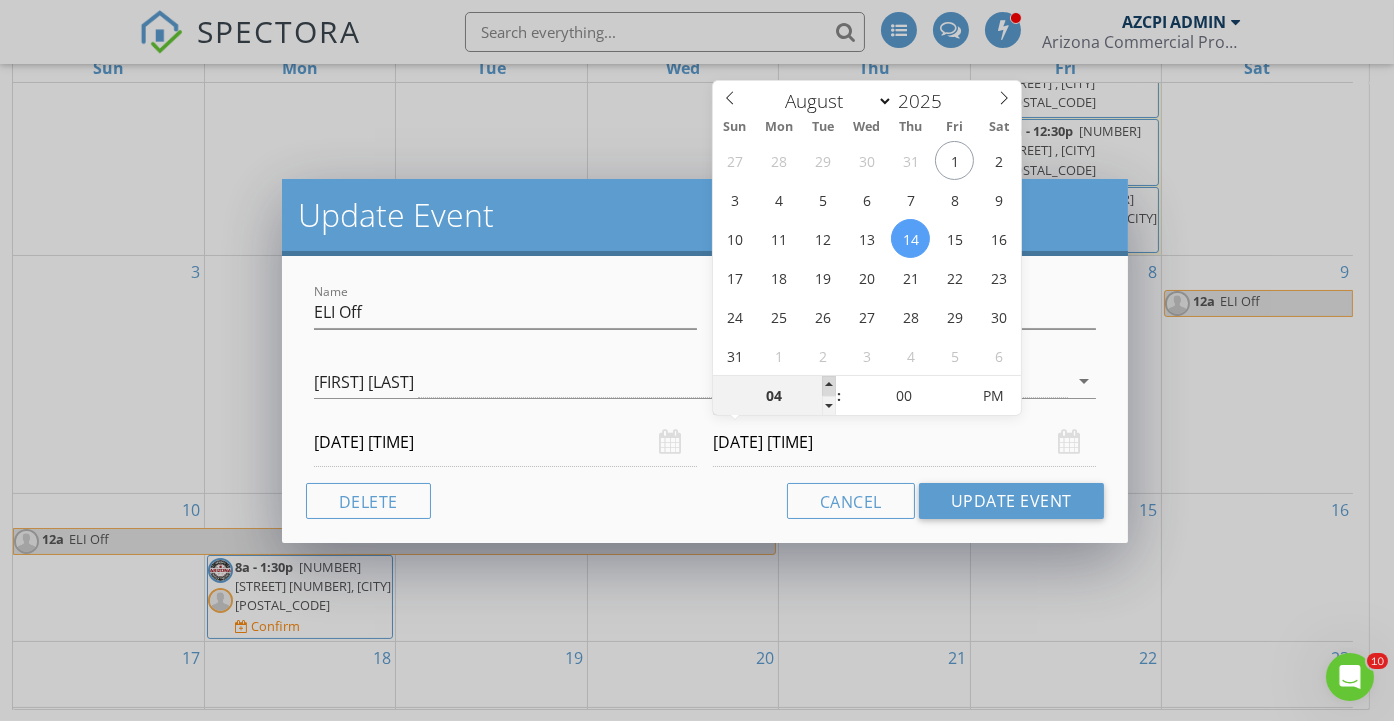 click at bounding box center [829, 386] 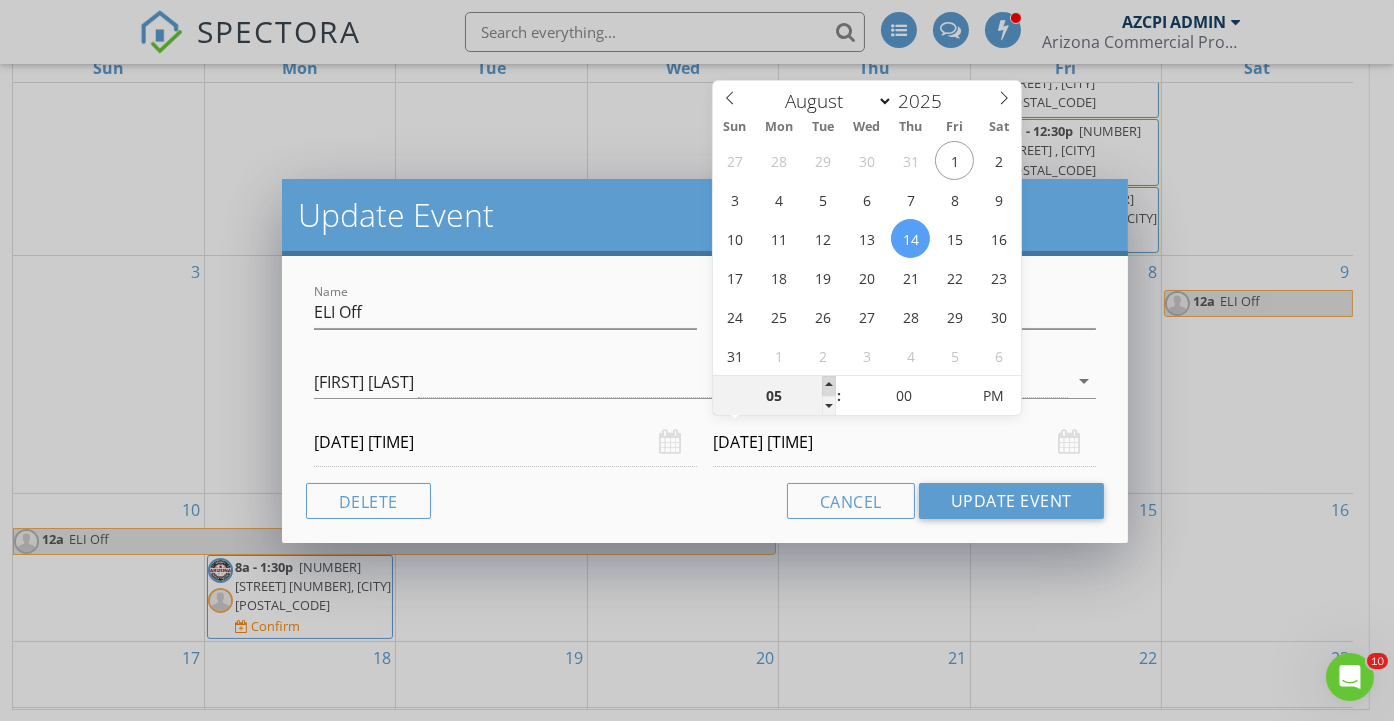 click at bounding box center (829, 386) 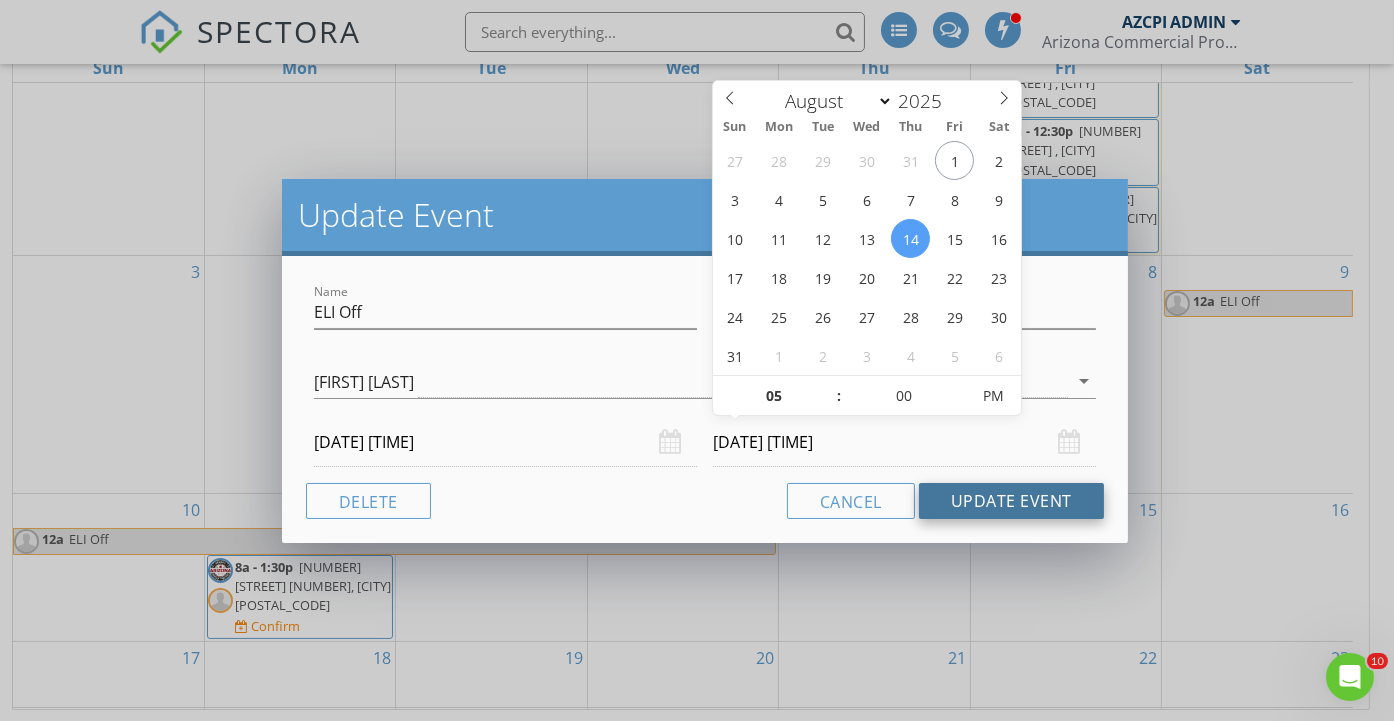 click on "Update Event" at bounding box center (1011, 501) 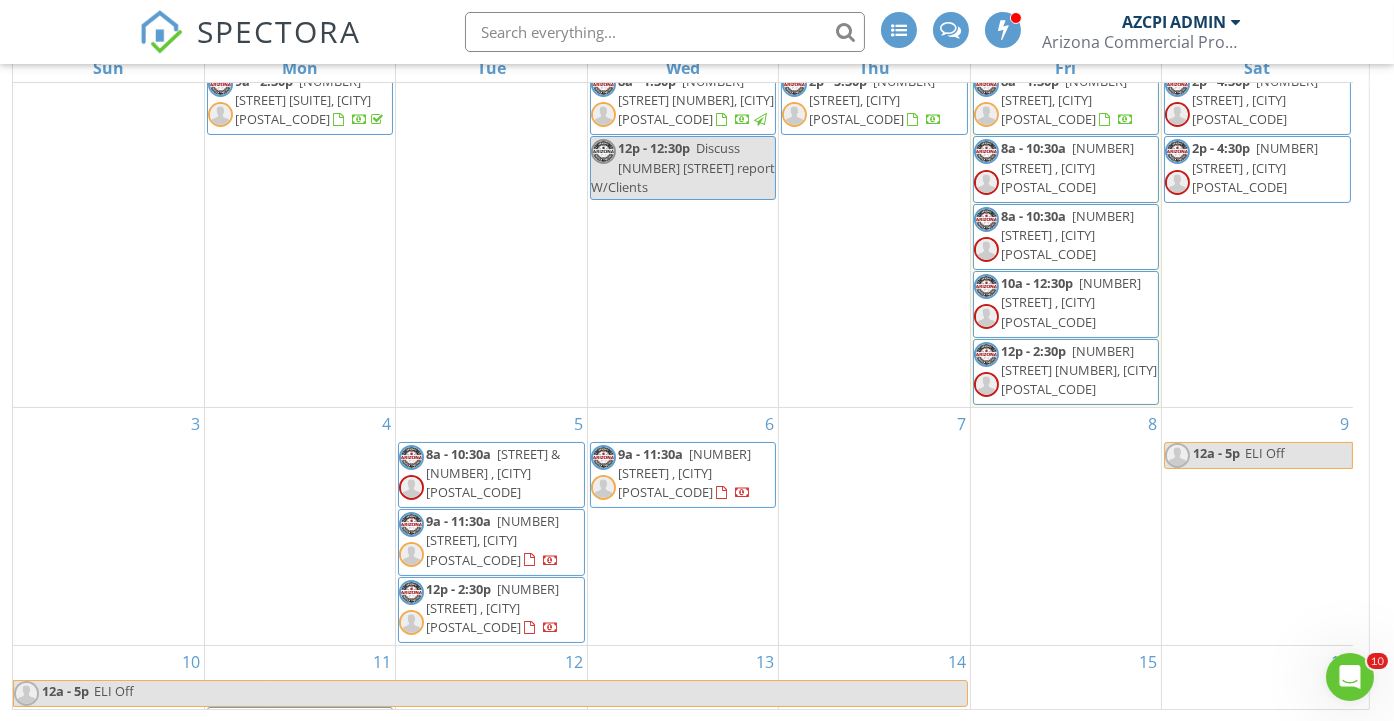 scroll, scrollTop: 0, scrollLeft: 0, axis: both 